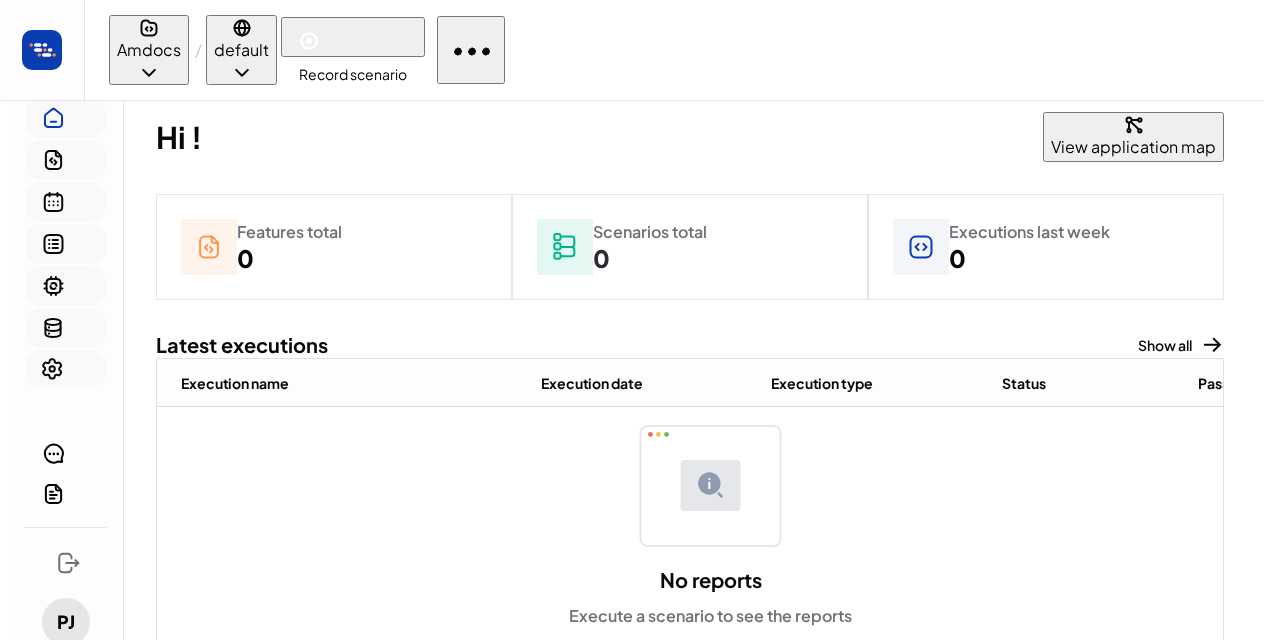 scroll, scrollTop: 0, scrollLeft: 0, axis: both 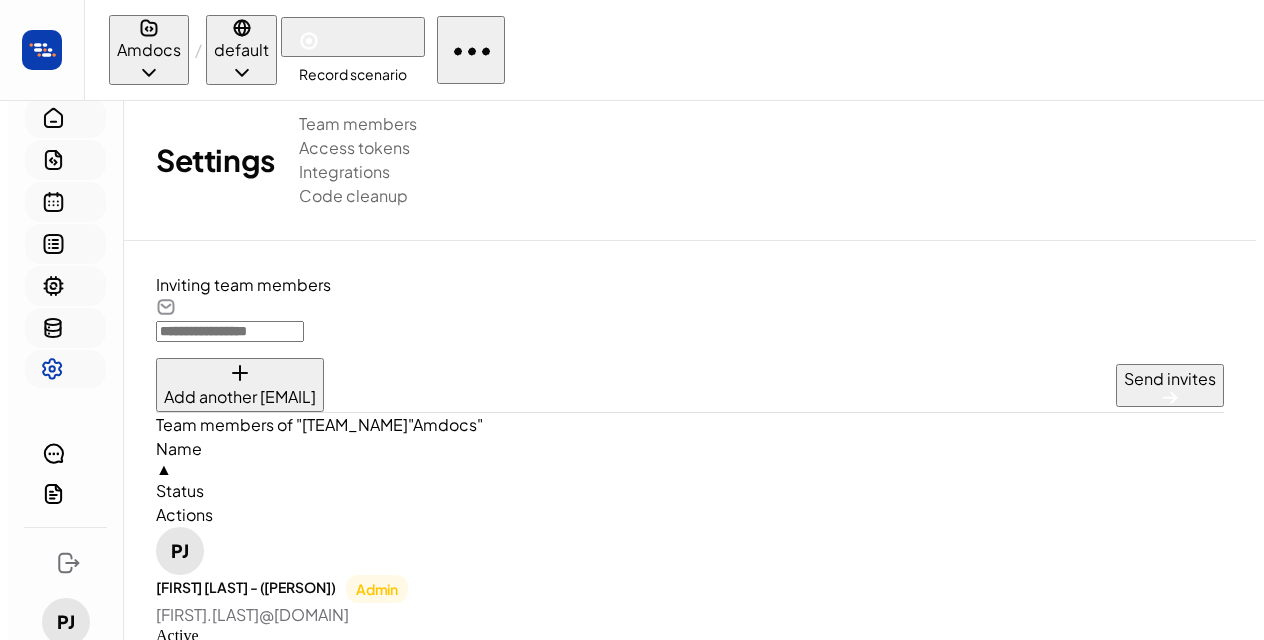 click on "Access tokens" at bounding box center [358, 124] 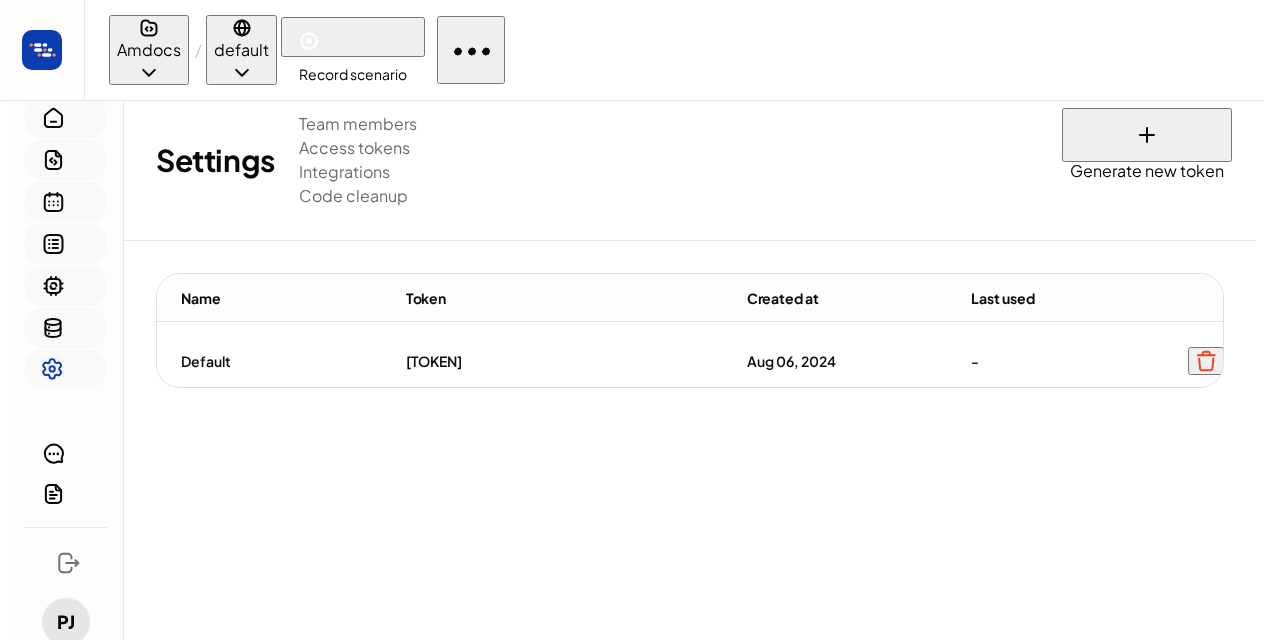 click on "[TOKEN]" at bounding box center [434, 361] 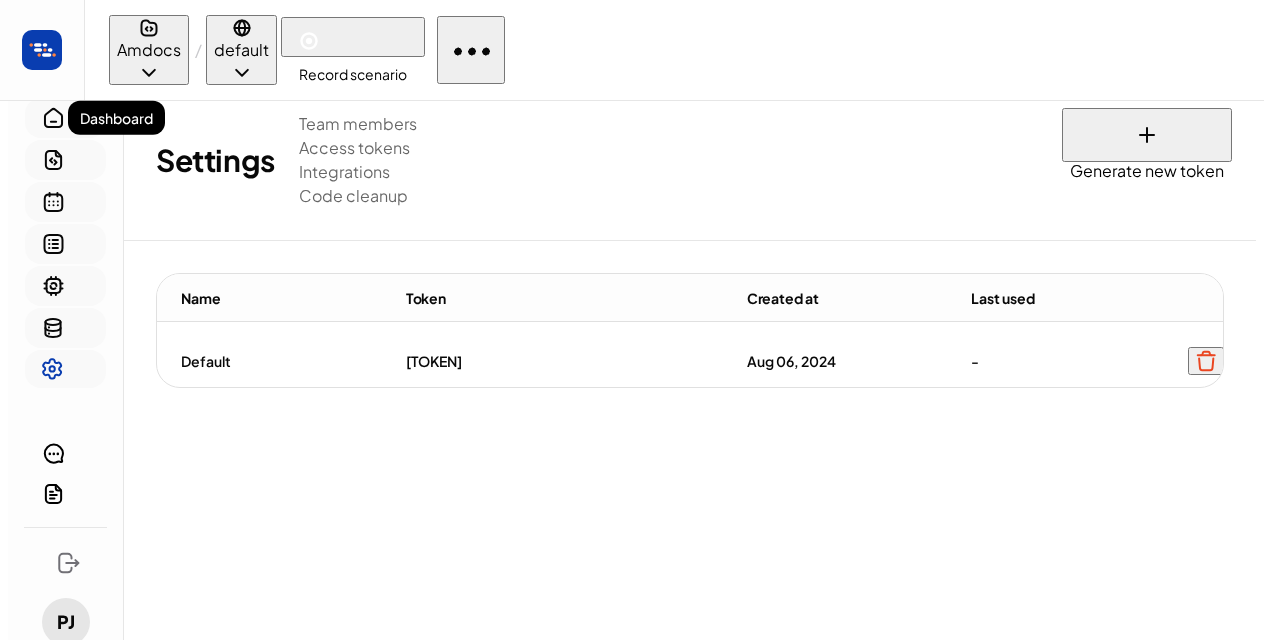 click at bounding box center (53, 122) 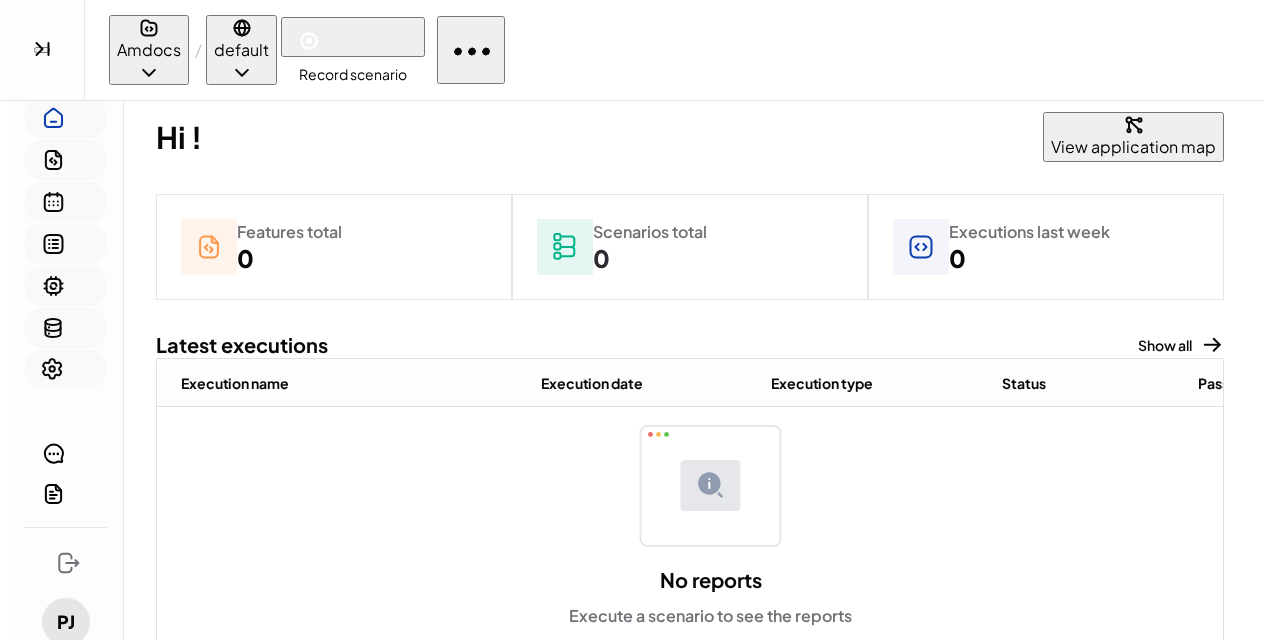 click at bounding box center (149, 72) 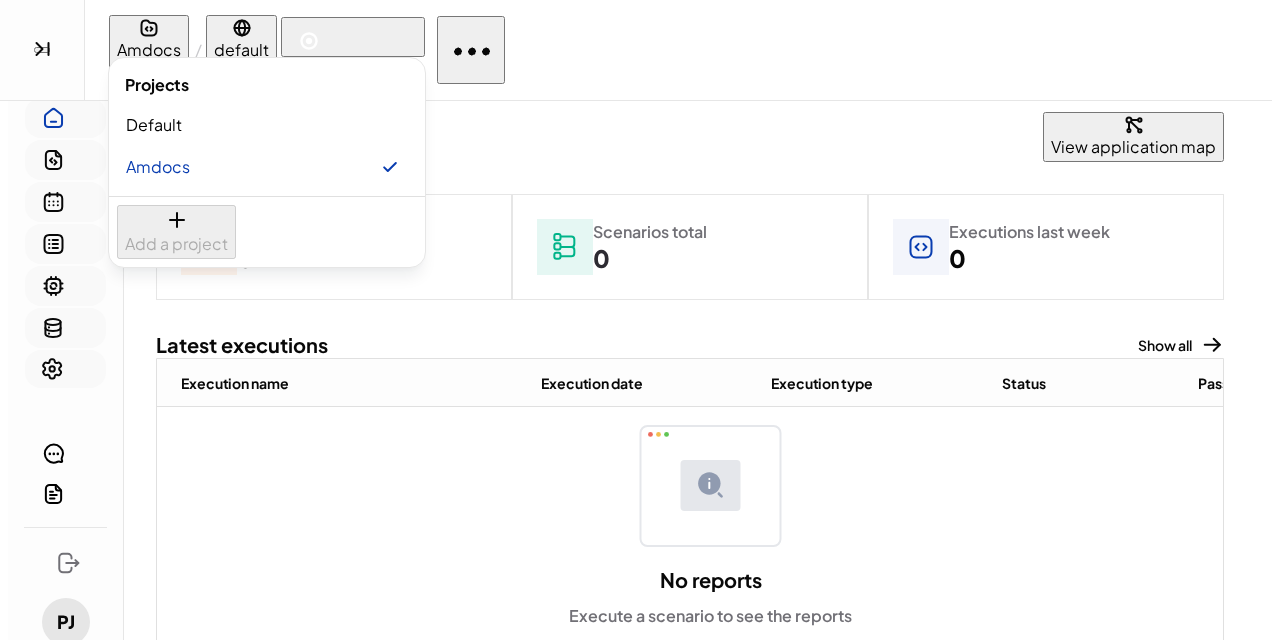 click at bounding box center (636, 320) 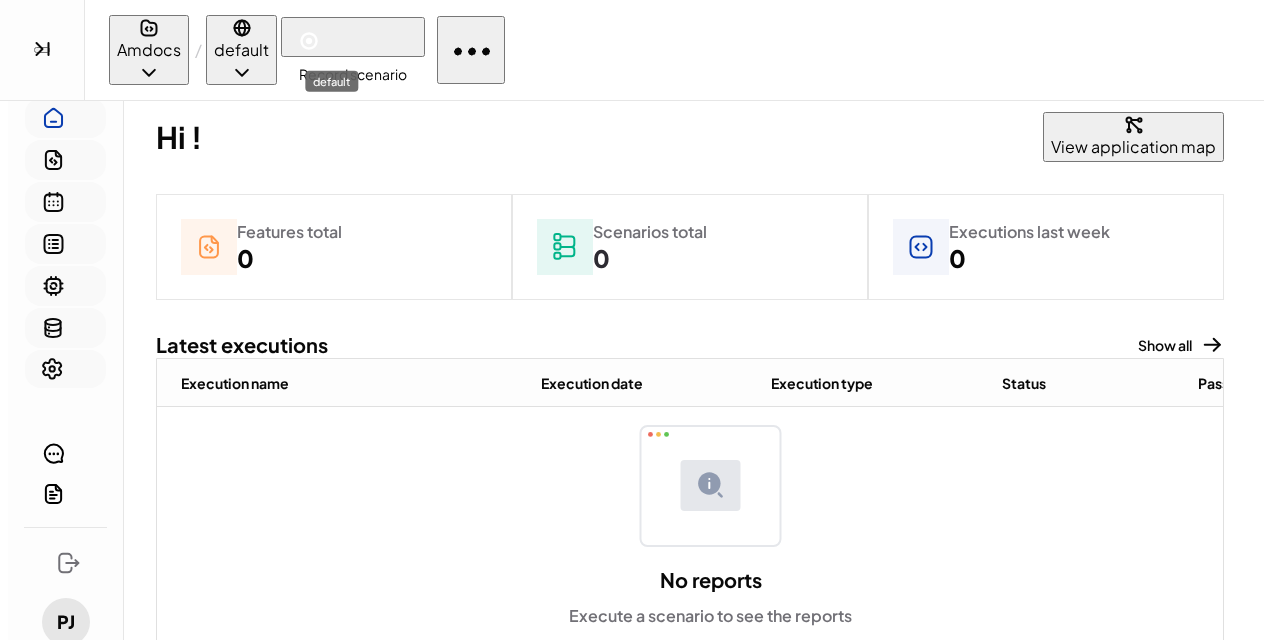 click at bounding box center (242, 28) 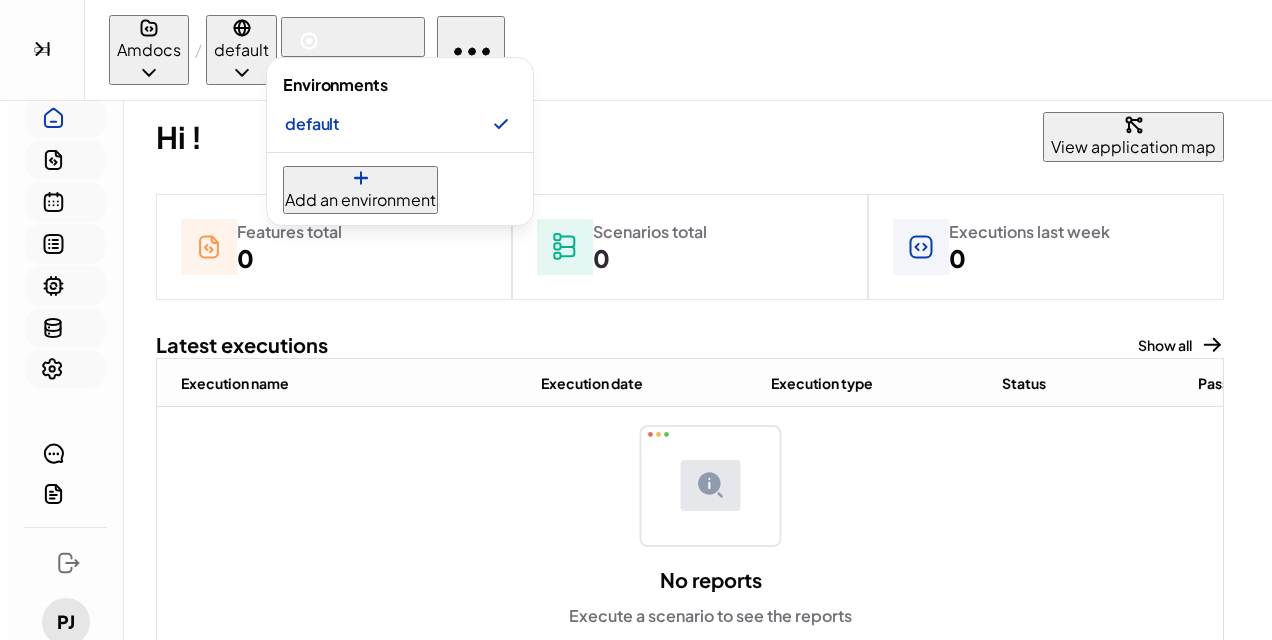 click at bounding box center (636, 320) 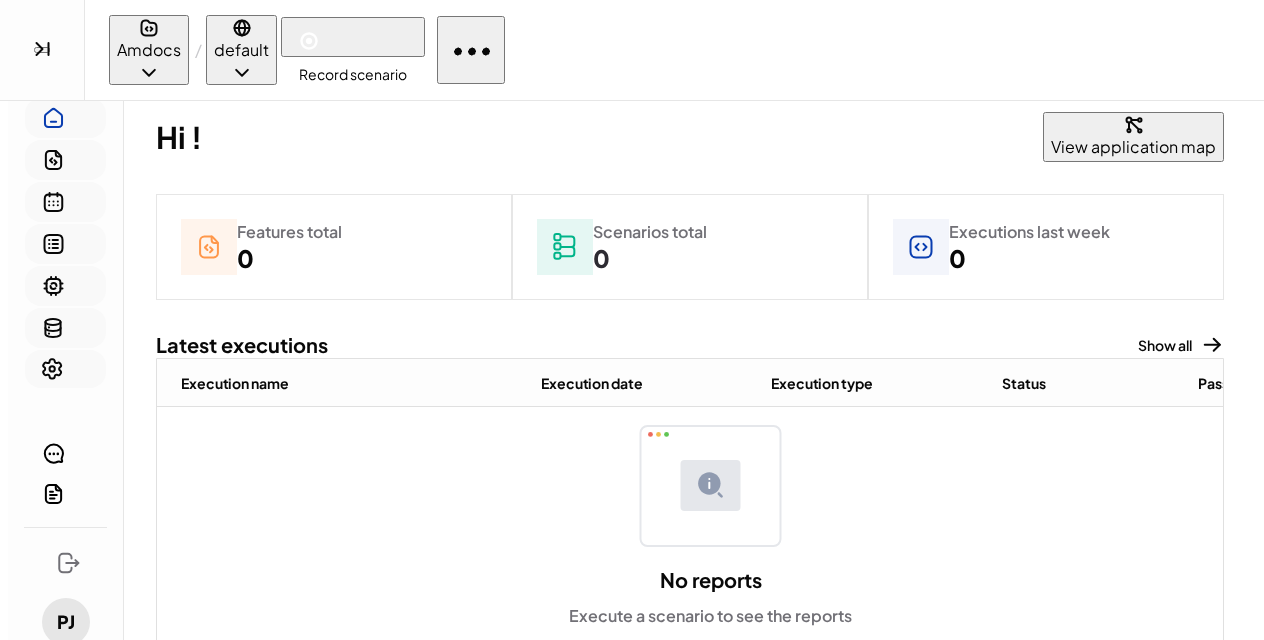 click at bounding box center (471, 50) 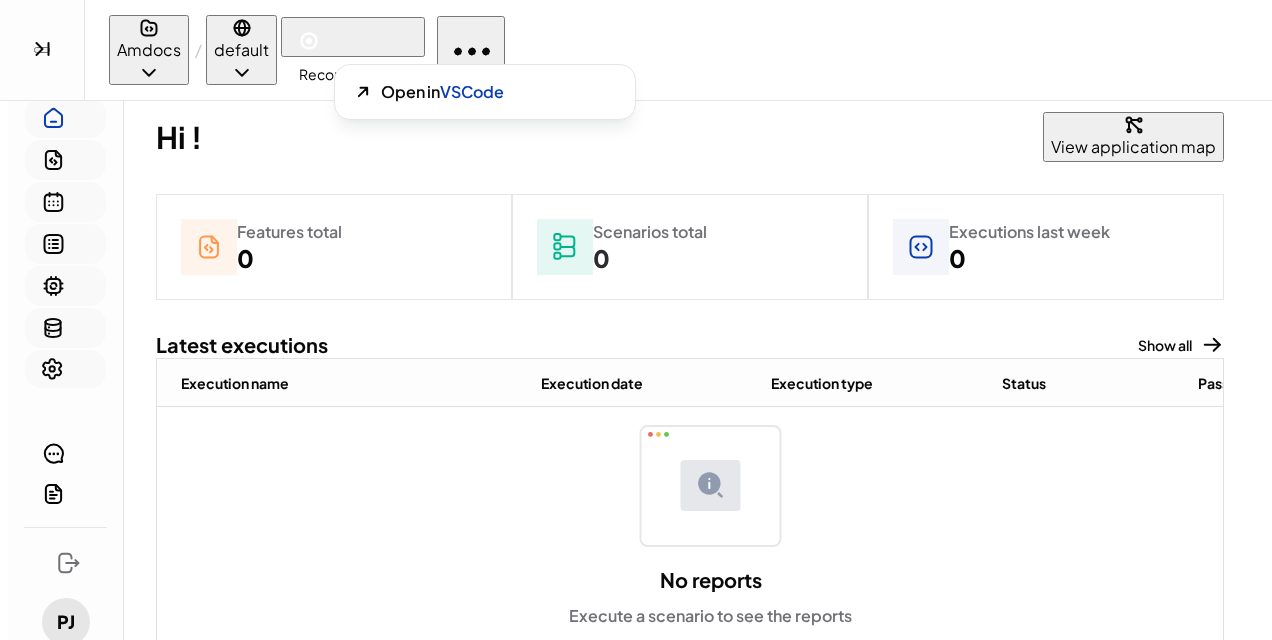 click at bounding box center (516, 320) 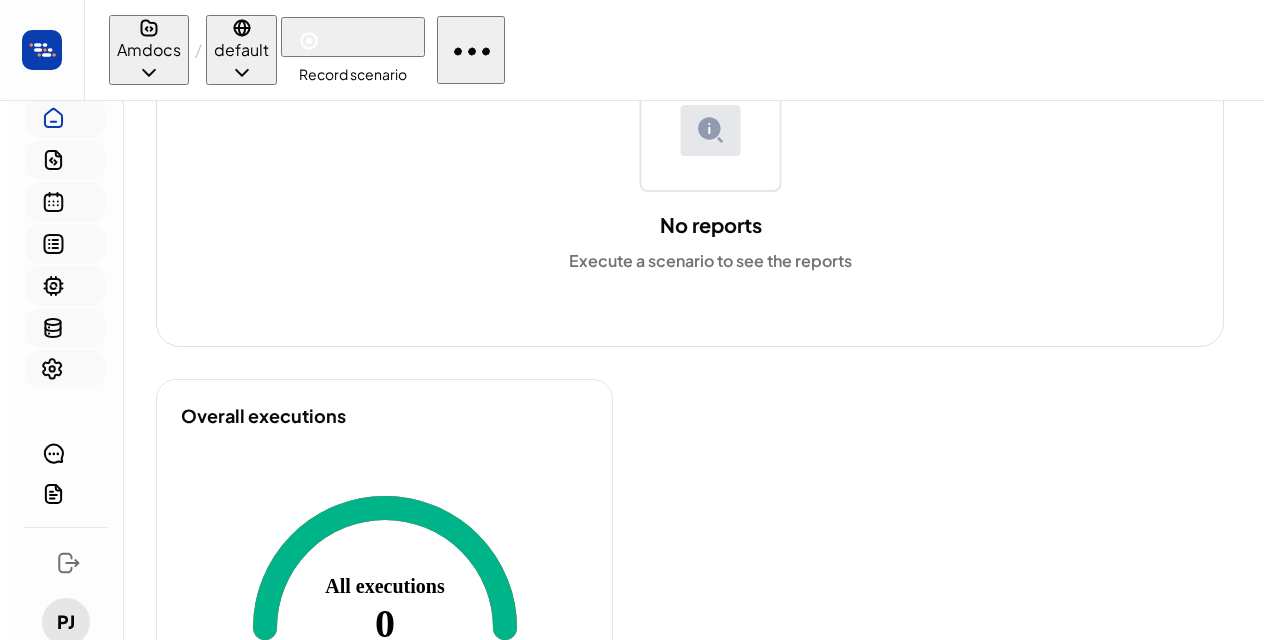 scroll, scrollTop: 502, scrollLeft: 0, axis: vertical 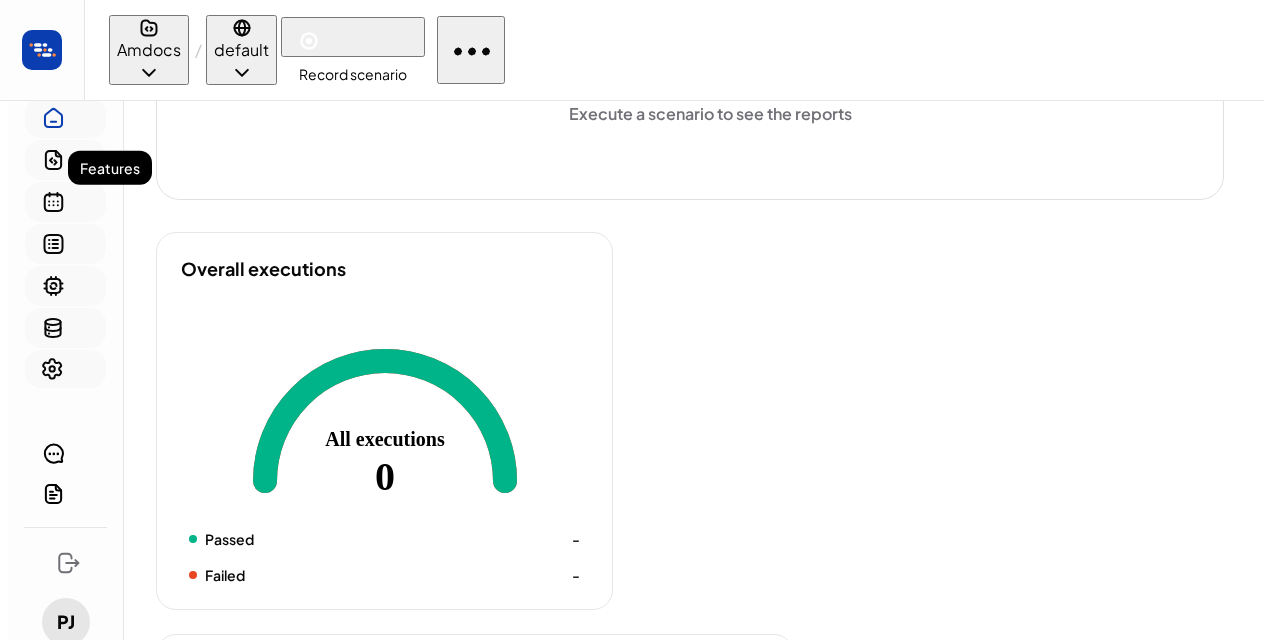 click at bounding box center [55, 162] 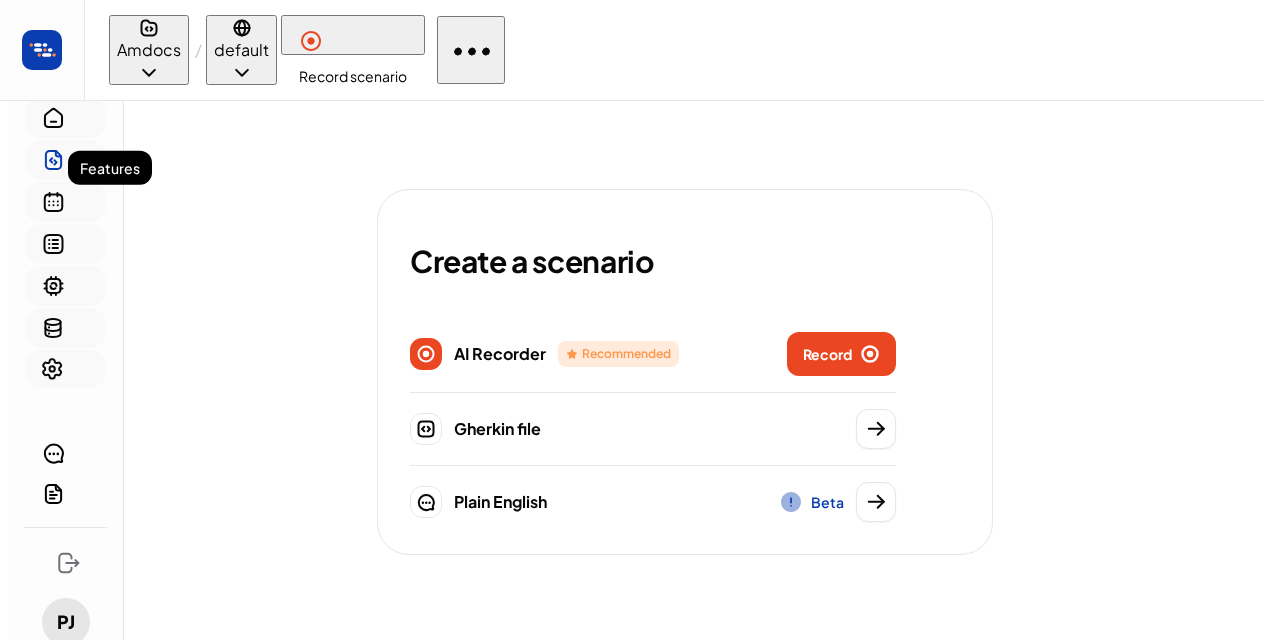 scroll, scrollTop: 0, scrollLeft: 0, axis: both 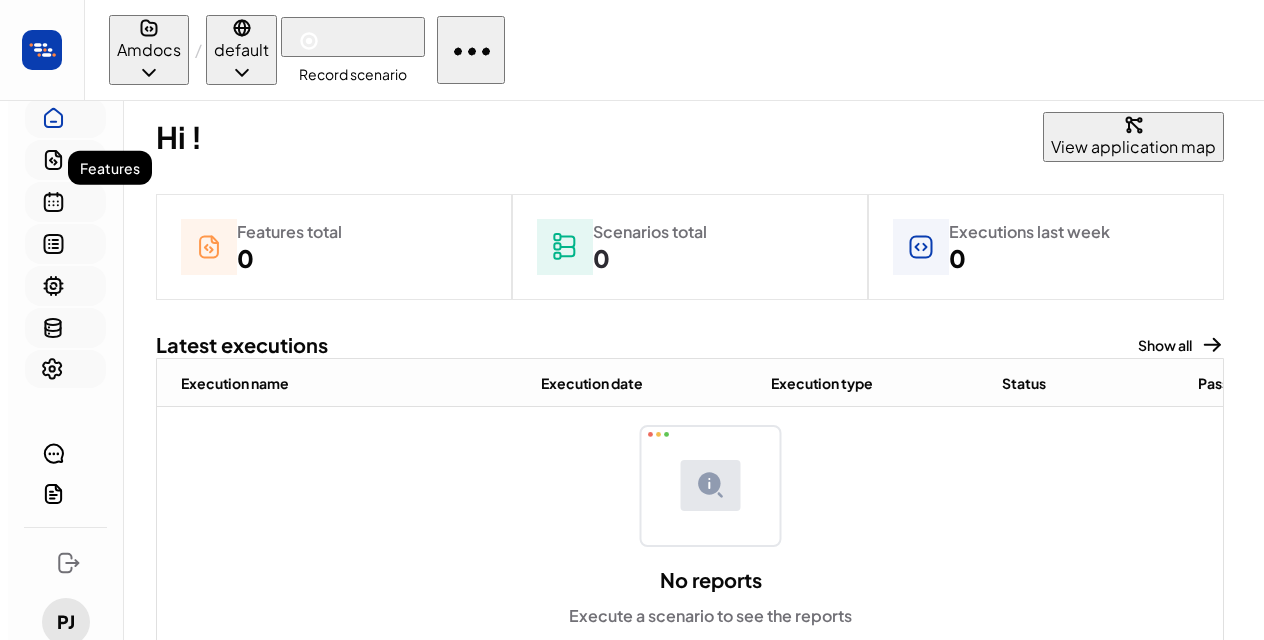 click at bounding box center (53, 160) 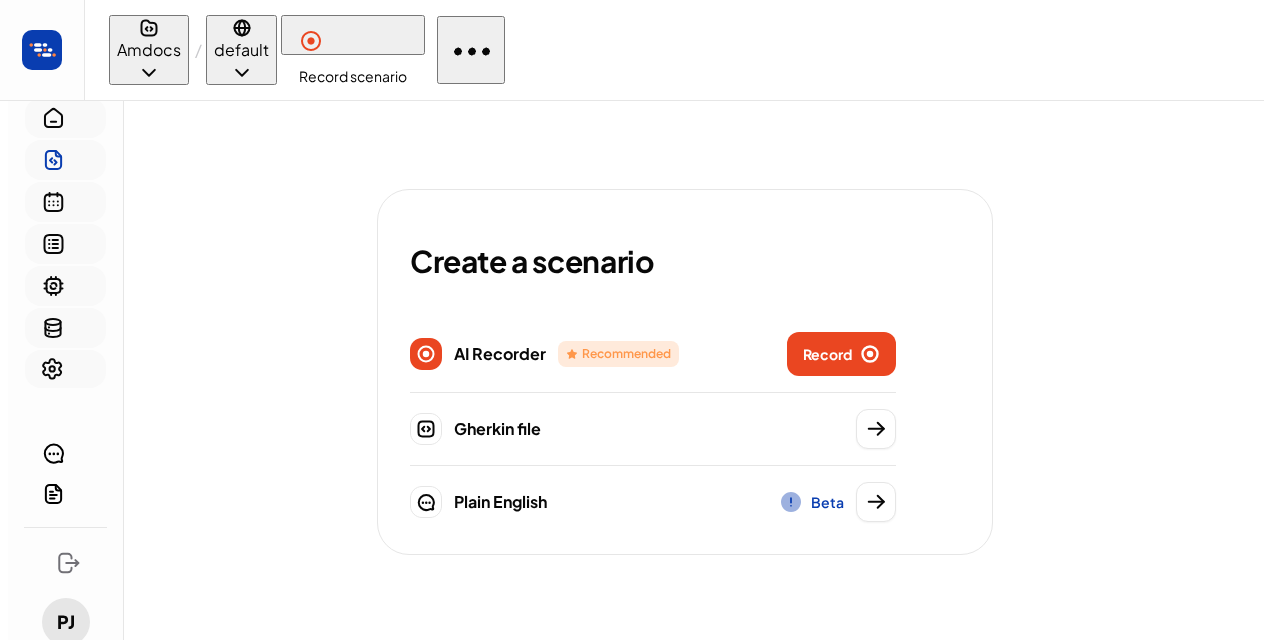 click at bounding box center (632, 704) 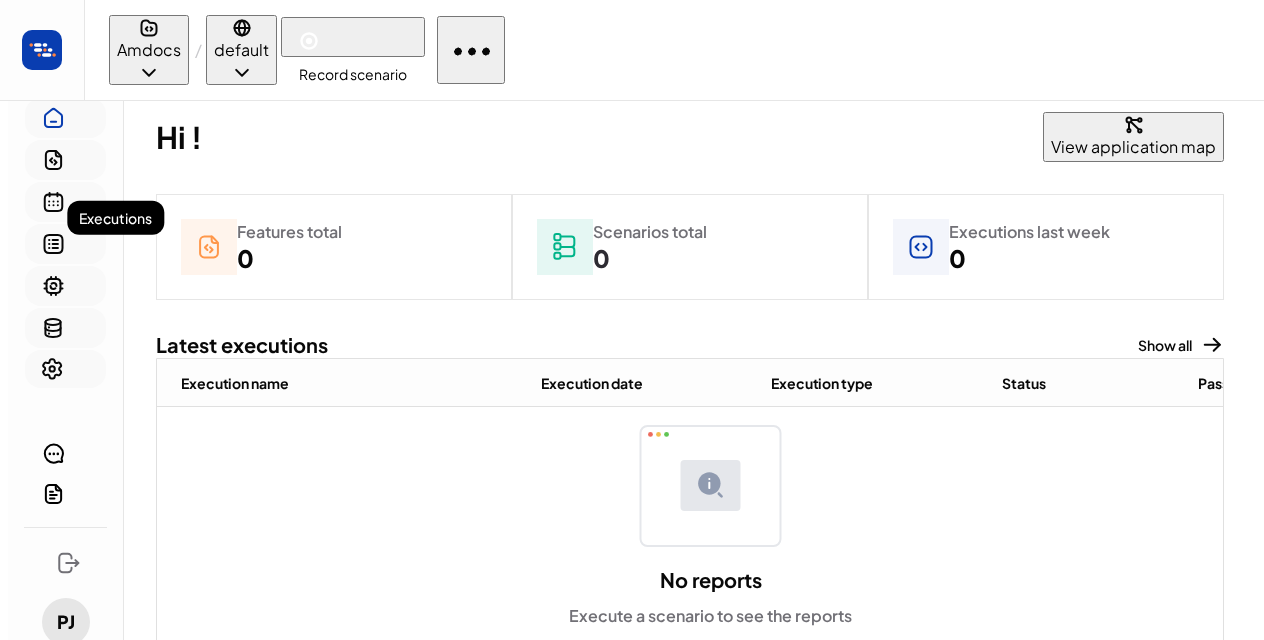 click at bounding box center [53, 202] 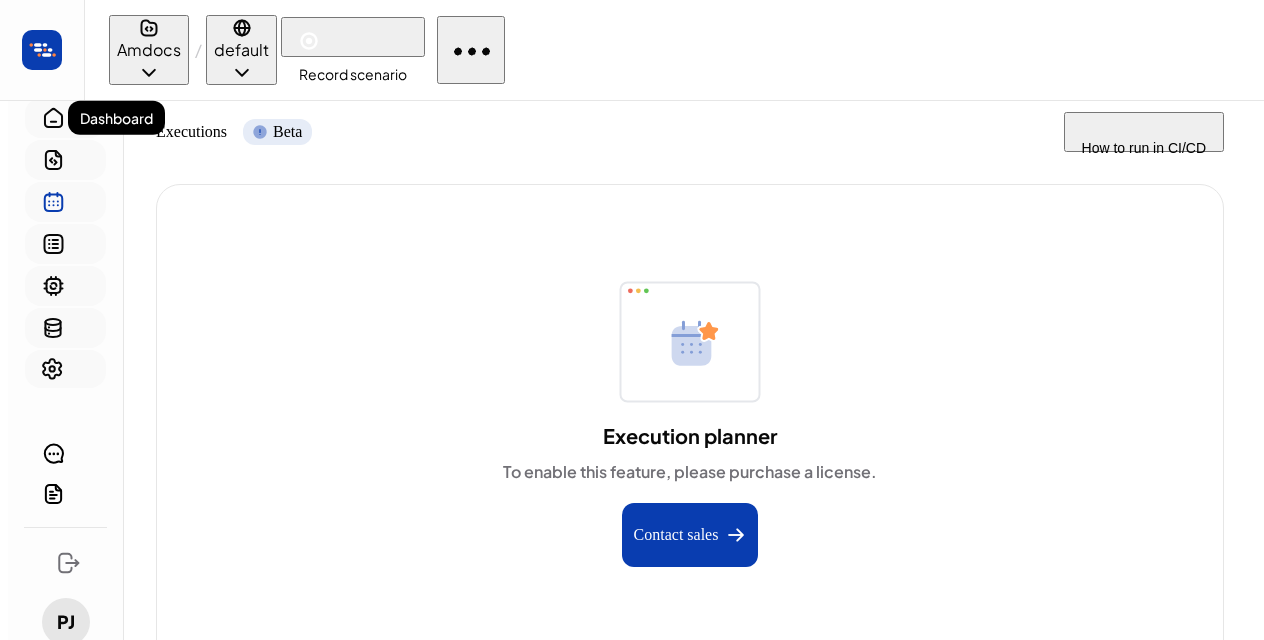 click at bounding box center (53, 118) 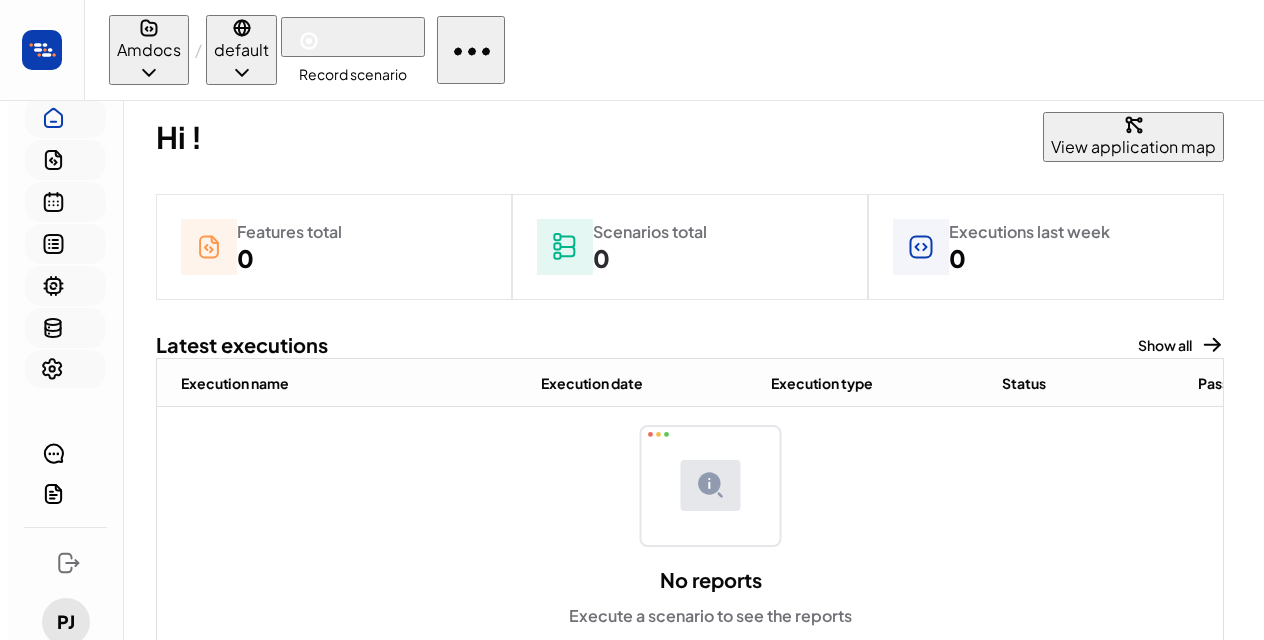 click on "Features total 0" at bounding box center (334, 247) 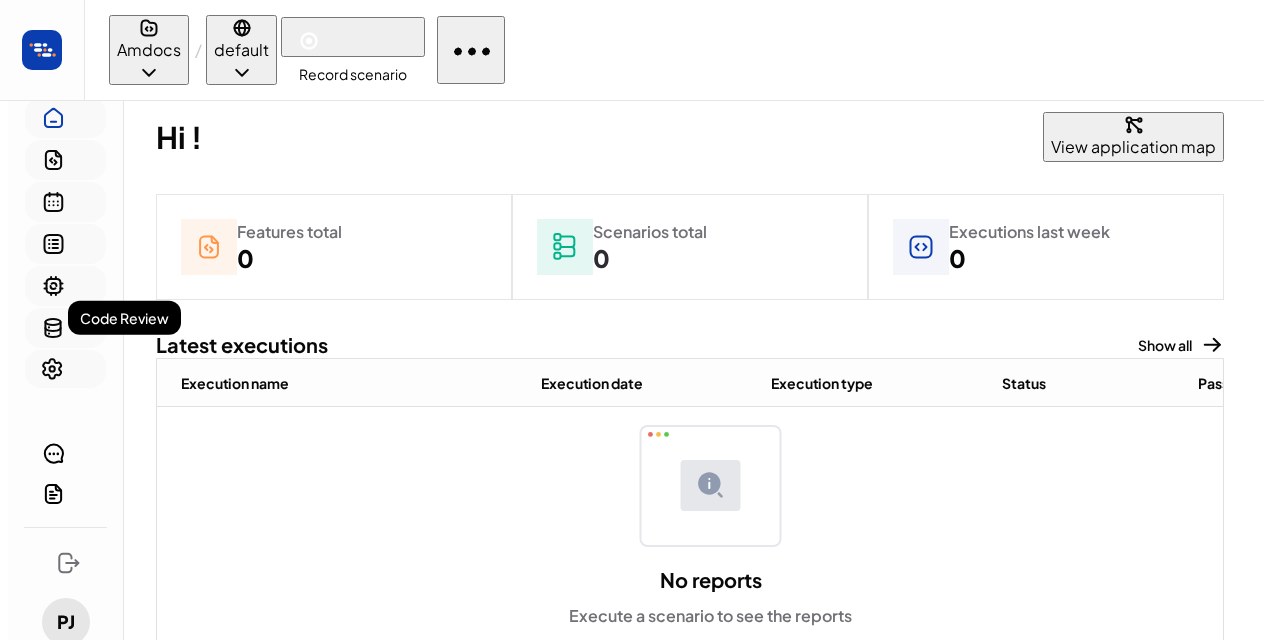 click at bounding box center [53, 286] 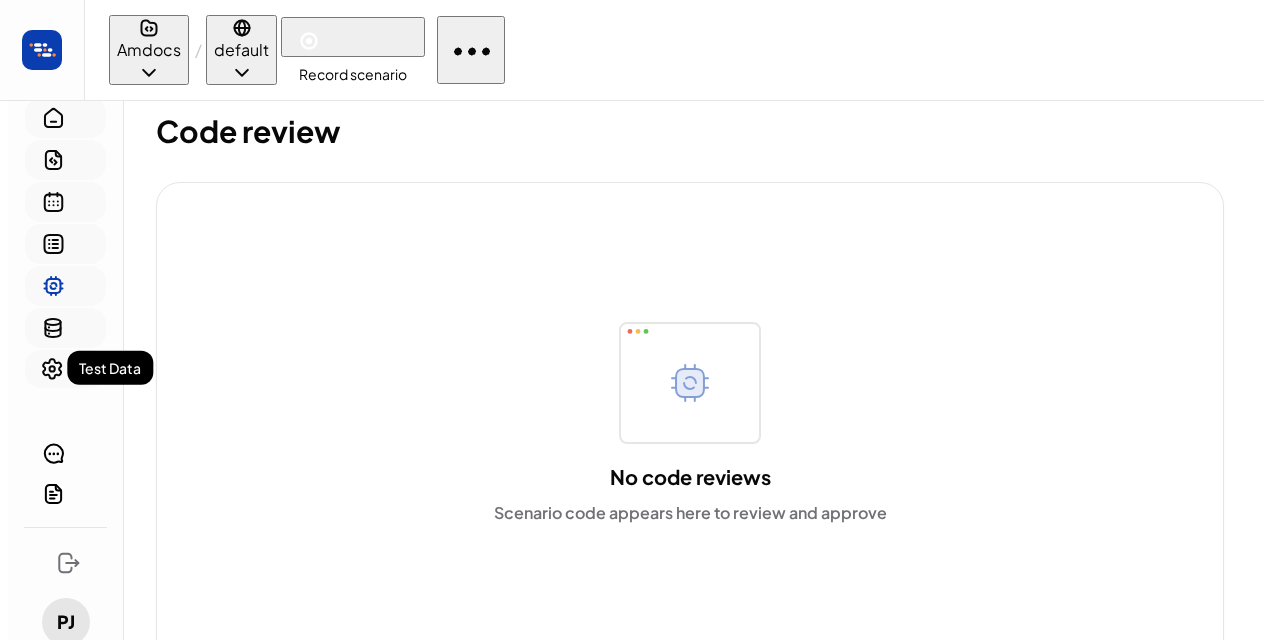 click at bounding box center [49, 334] 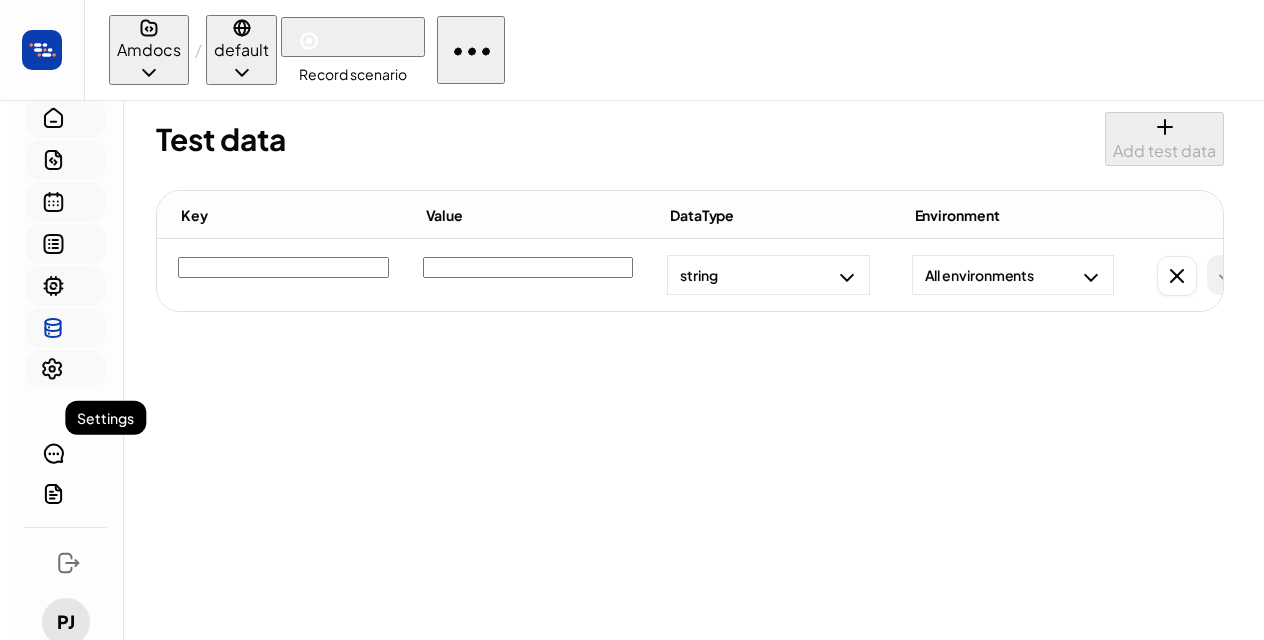 click at bounding box center [52, 368] 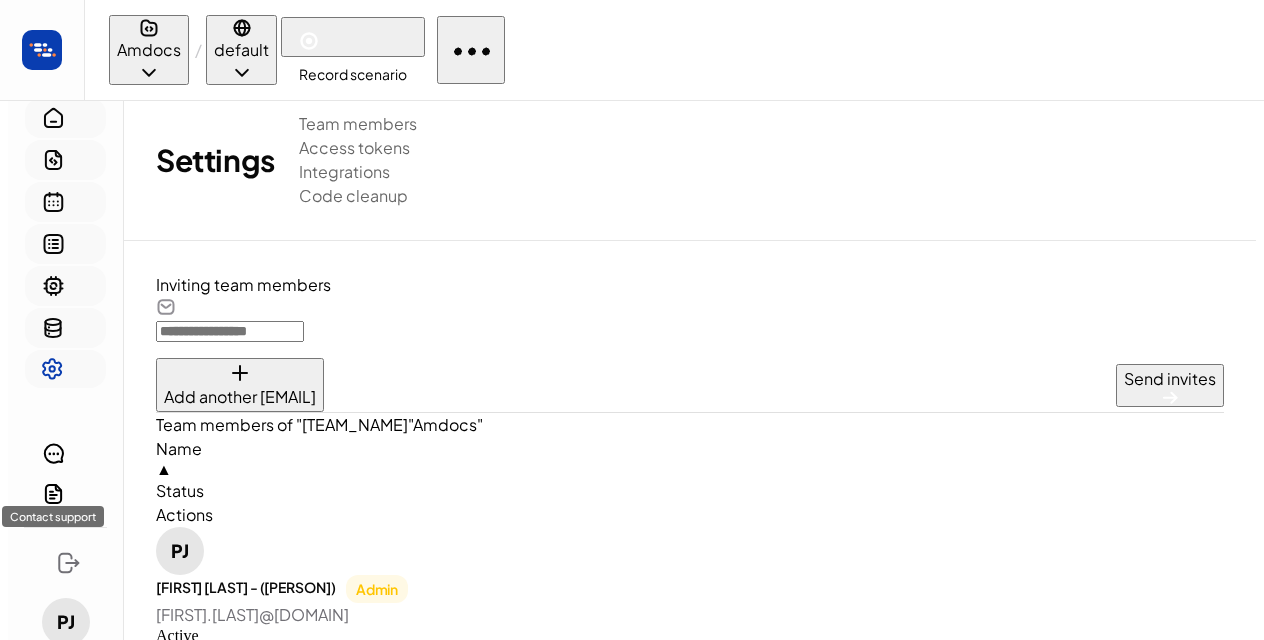 click at bounding box center [54, 454] 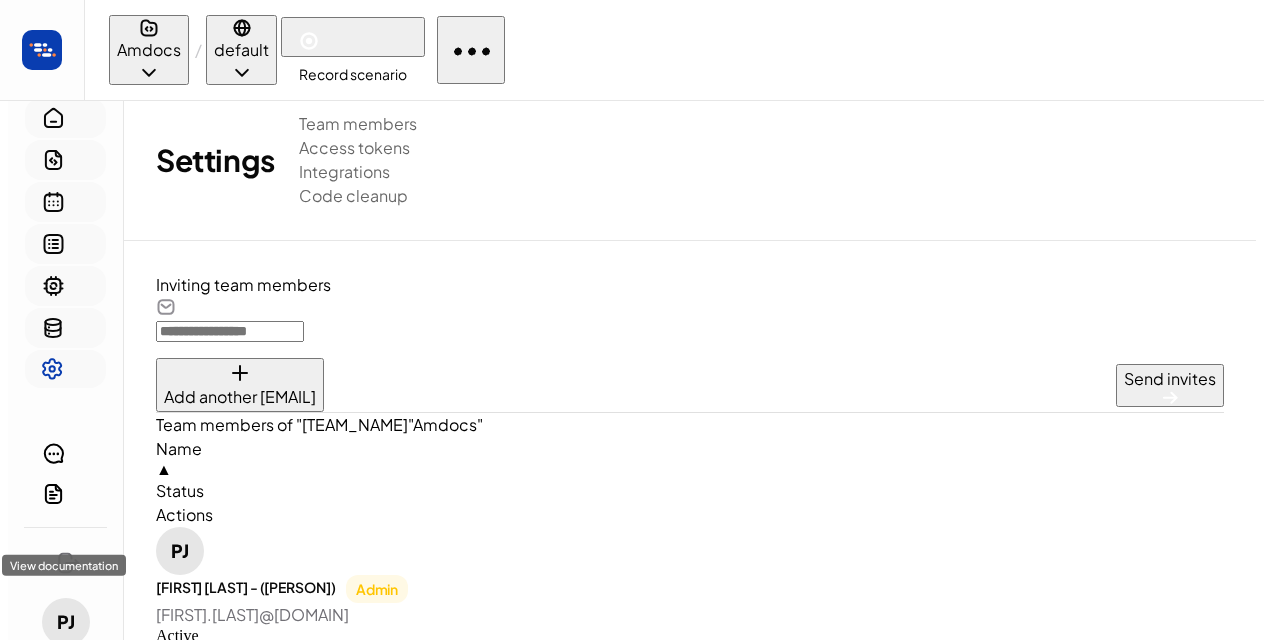 click at bounding box center (53, 494) 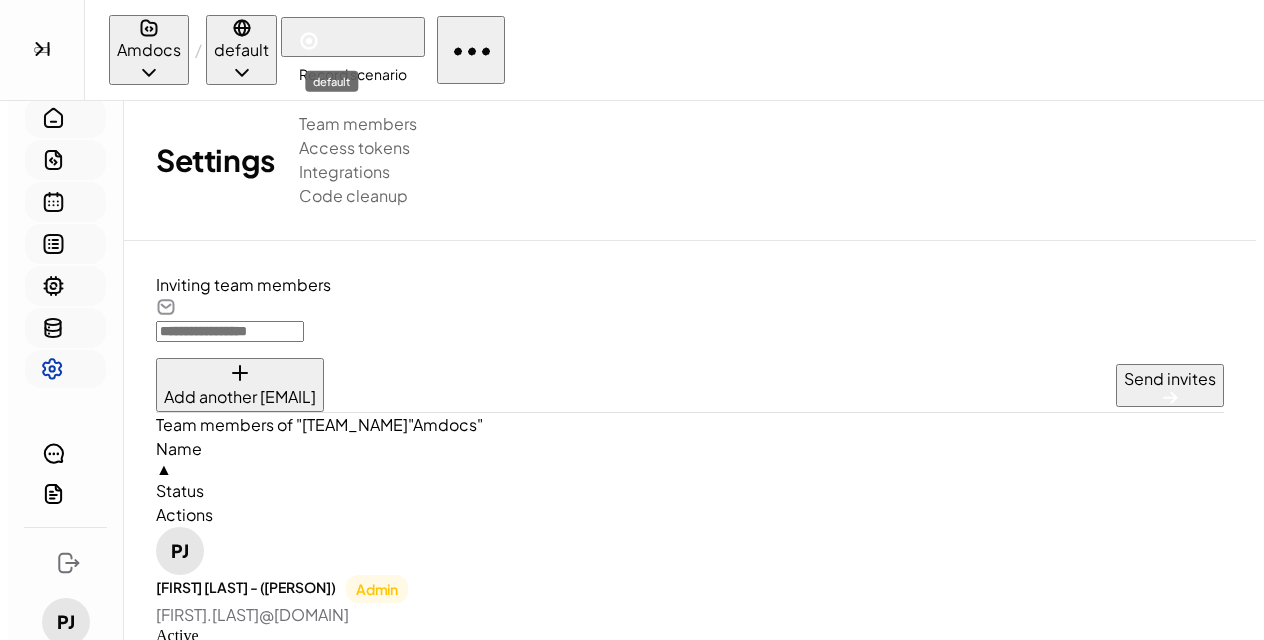 click at bounding box center [242, 28] 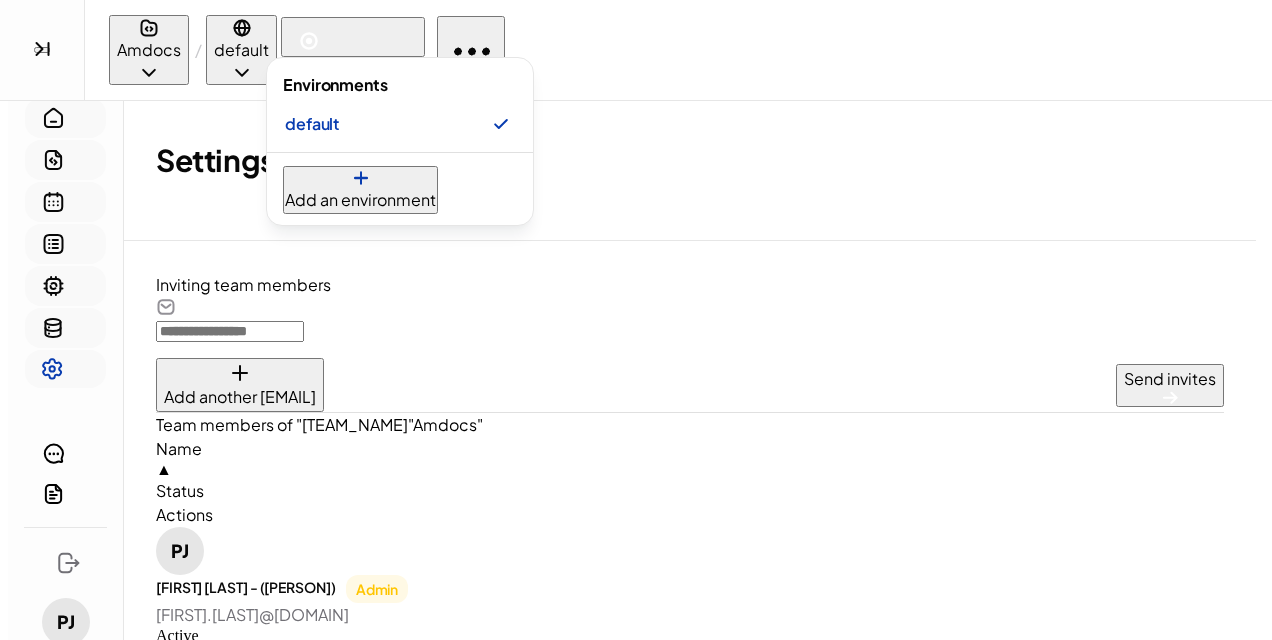click at bounding box center (636, 320) 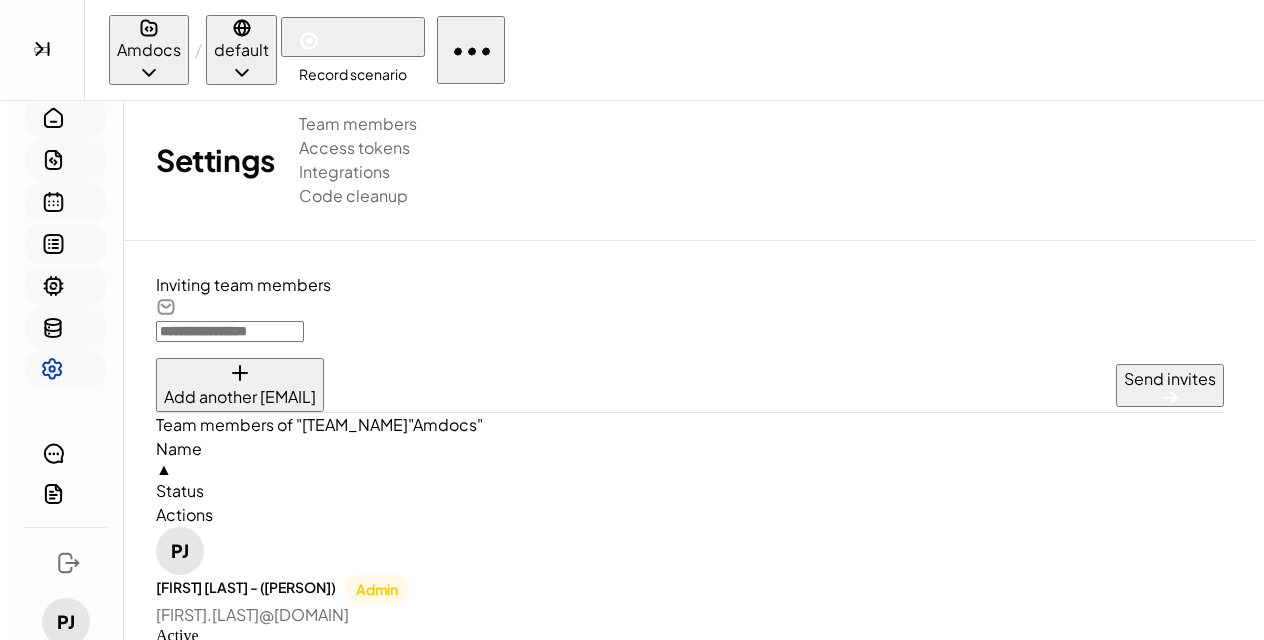 click at bounding box center (149, 72) 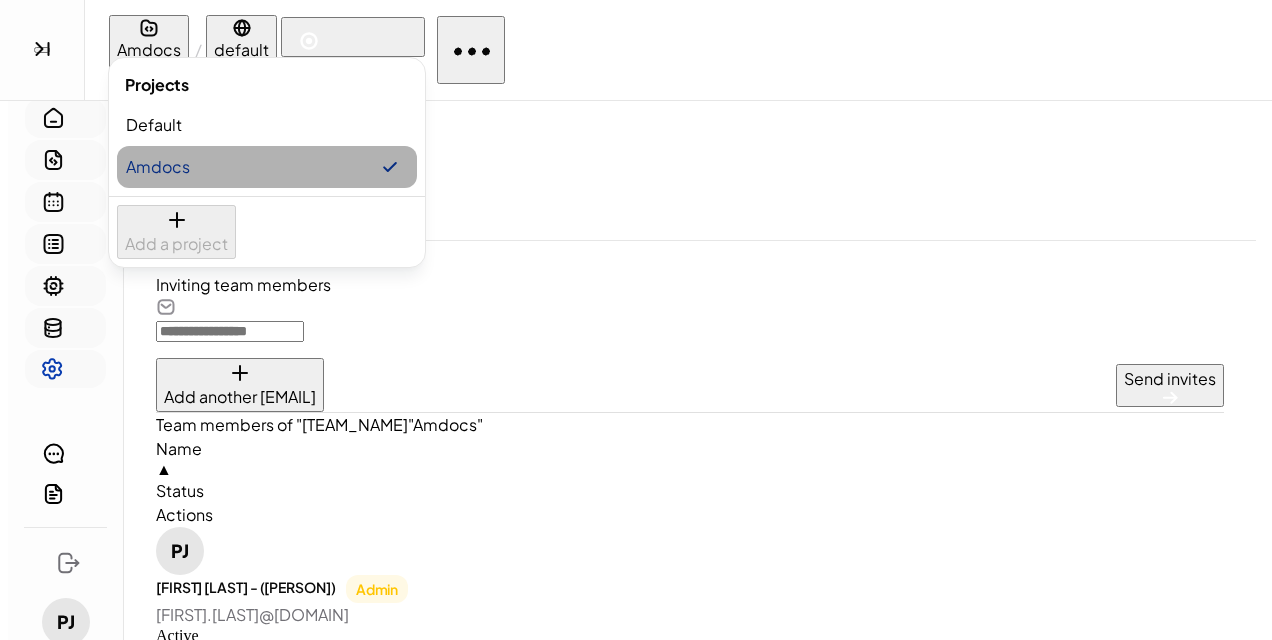 click on "Amdocs" at bounding box center [267, 167] 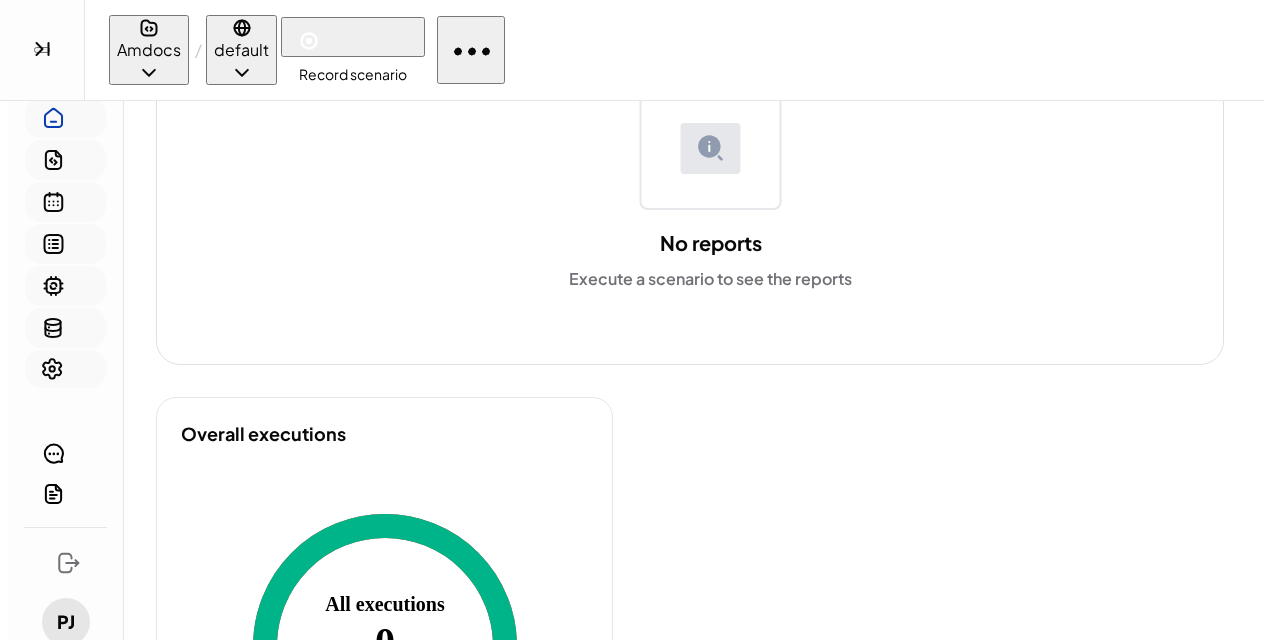 scroll, scrollTop: 367, scrollLeft: 0, axis: vertical 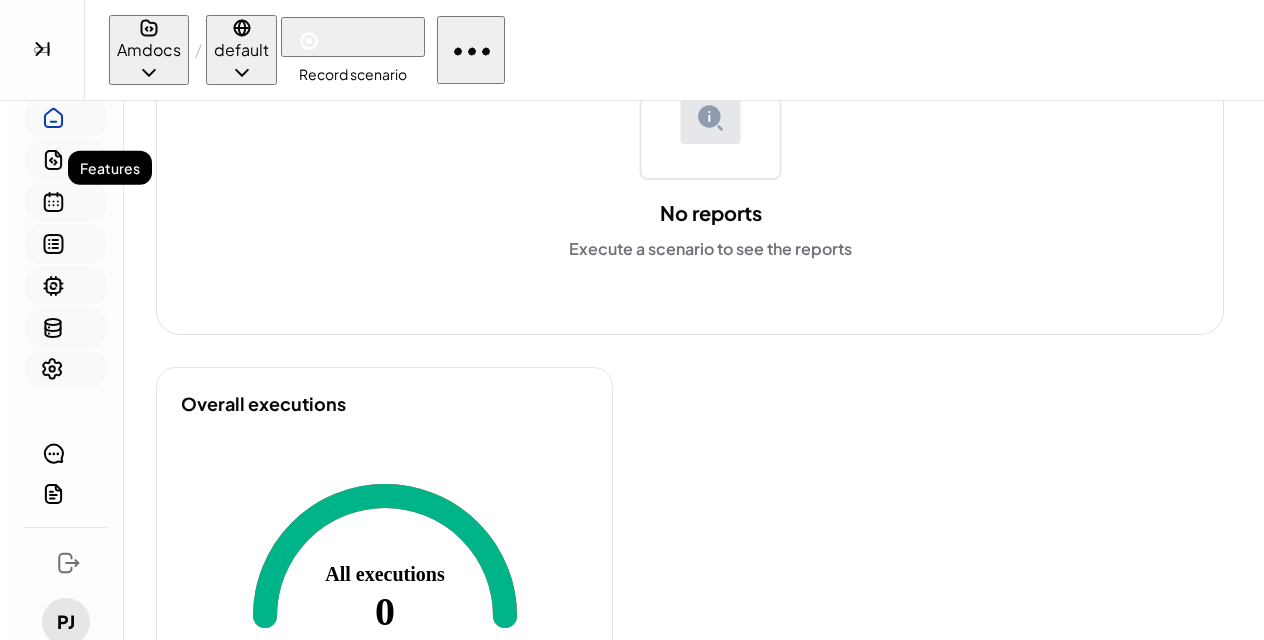 click at bounding box center [51, 160] 